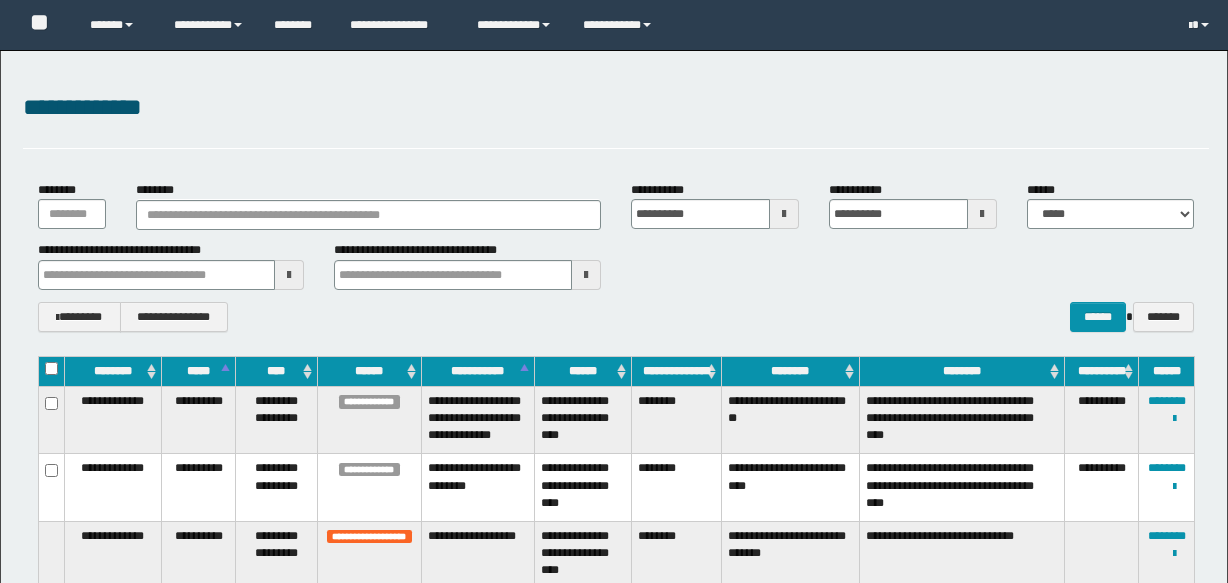 scroll, scrollTop: 0, scrollLeft: 0, axis: both 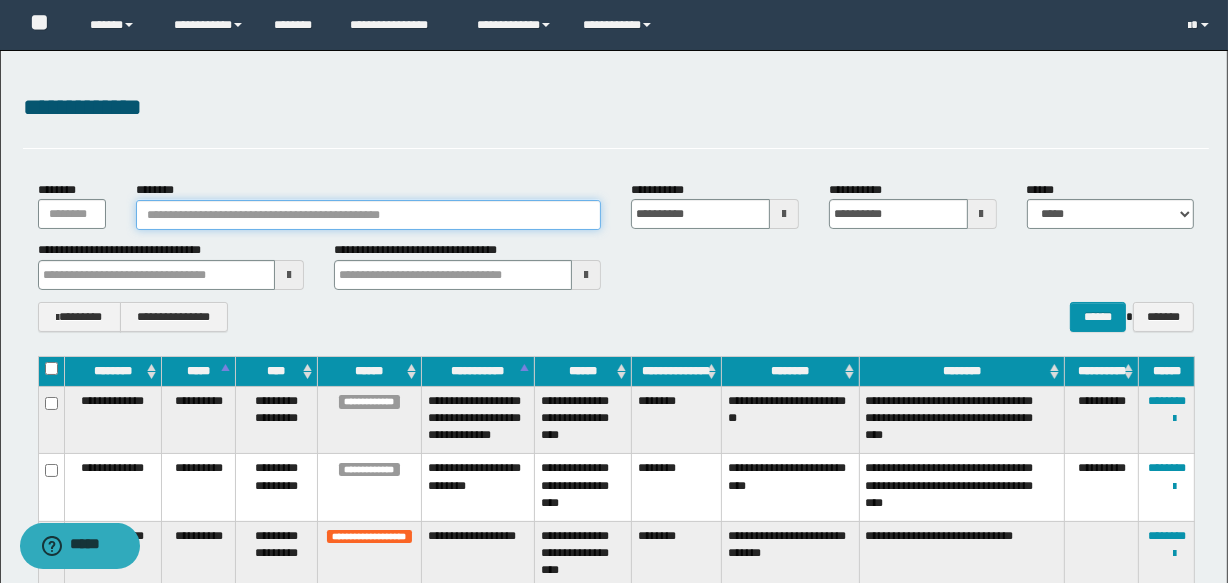 click on "********" at bounding box center (368, 215) 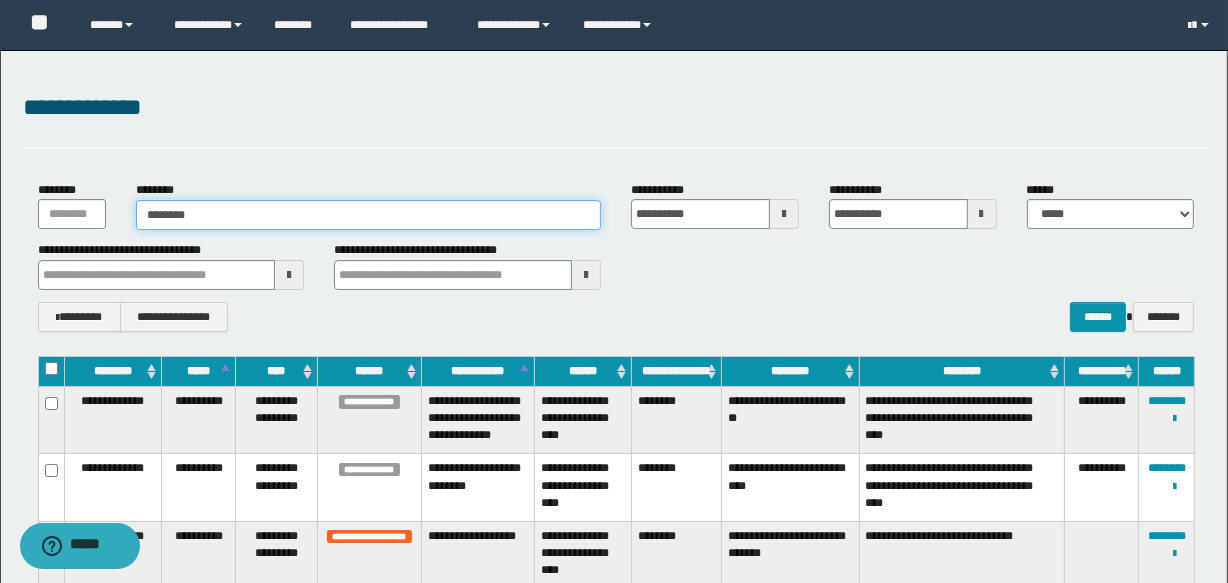 type on "********" 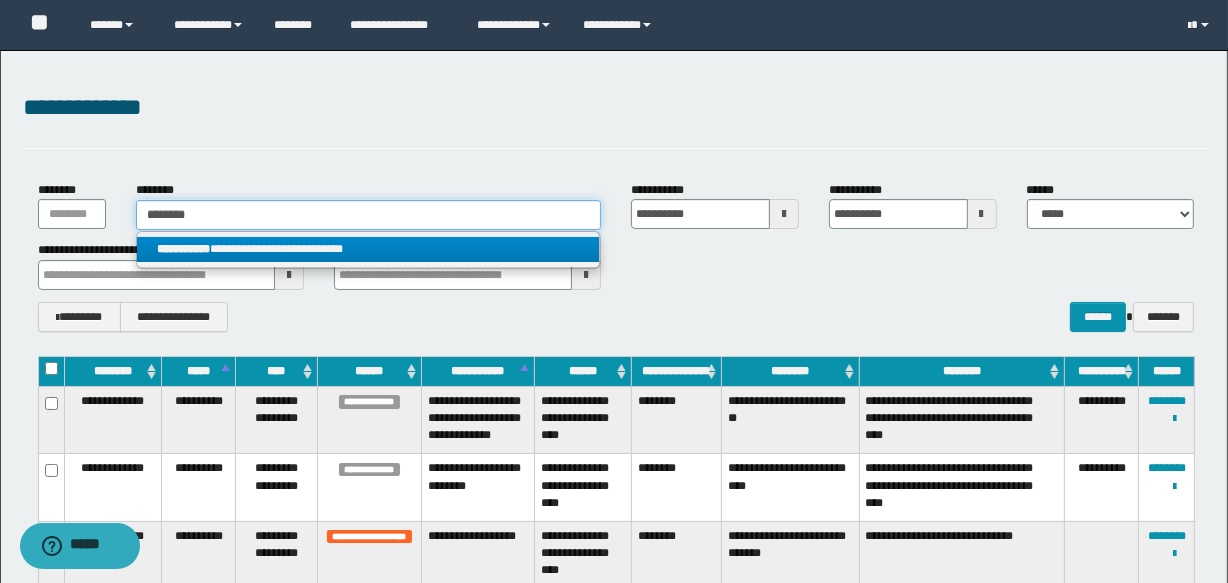 type on "********" 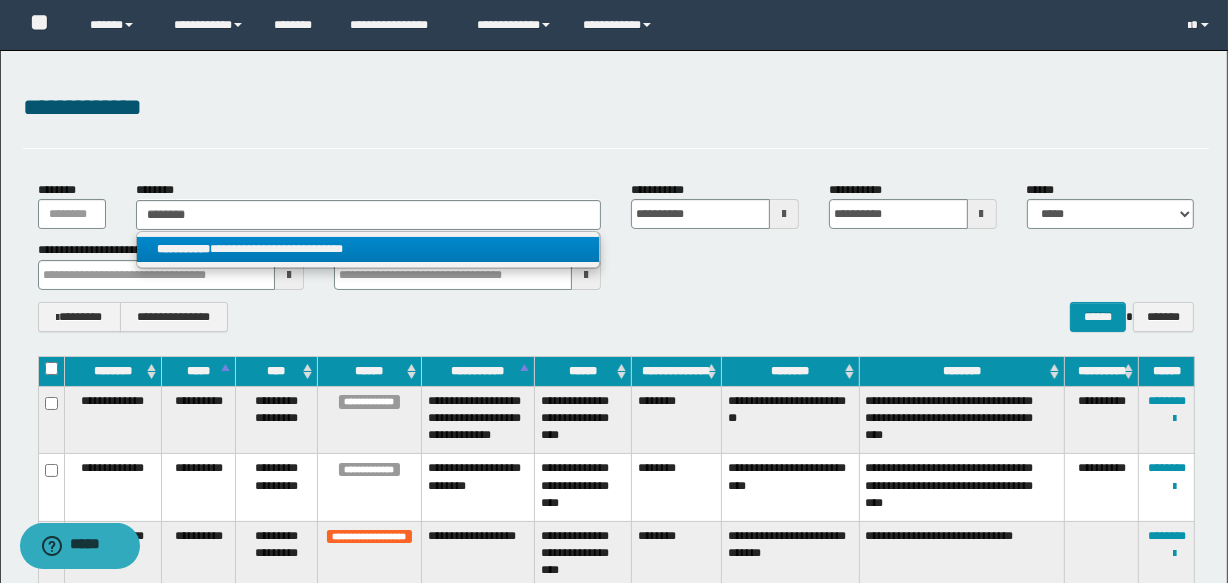 click on "**********" at bounding box center (183, 249) 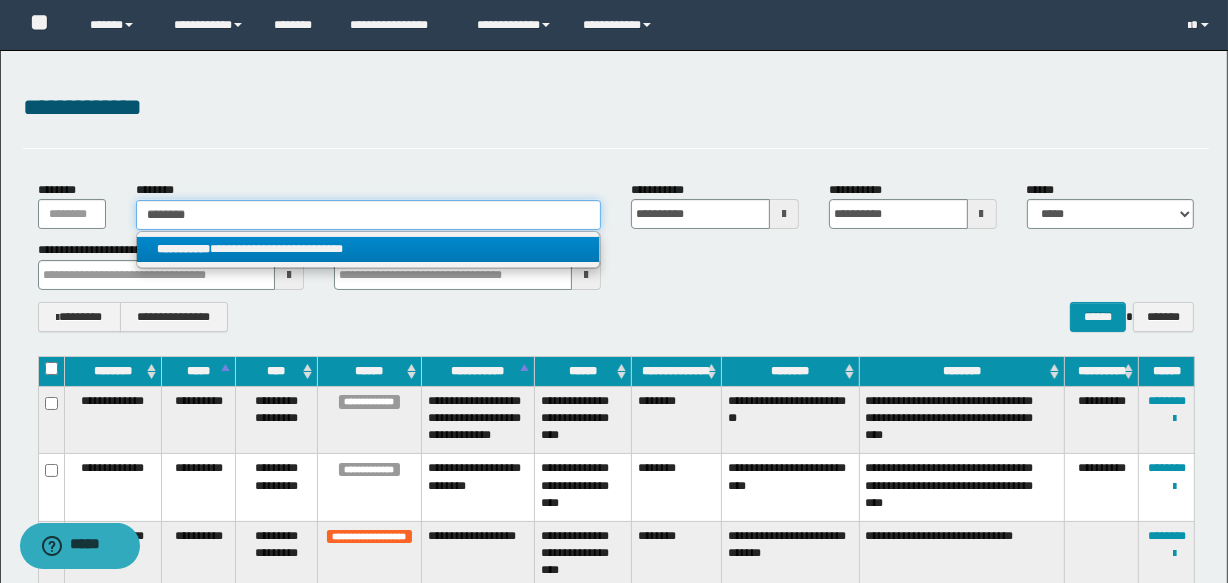 type 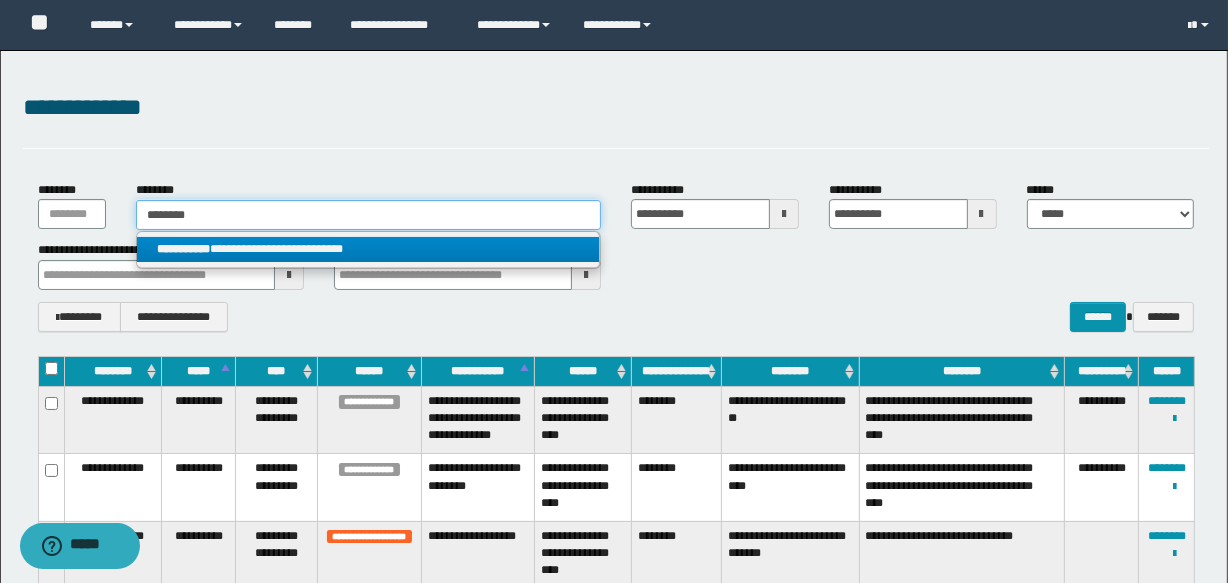 type on "**********" 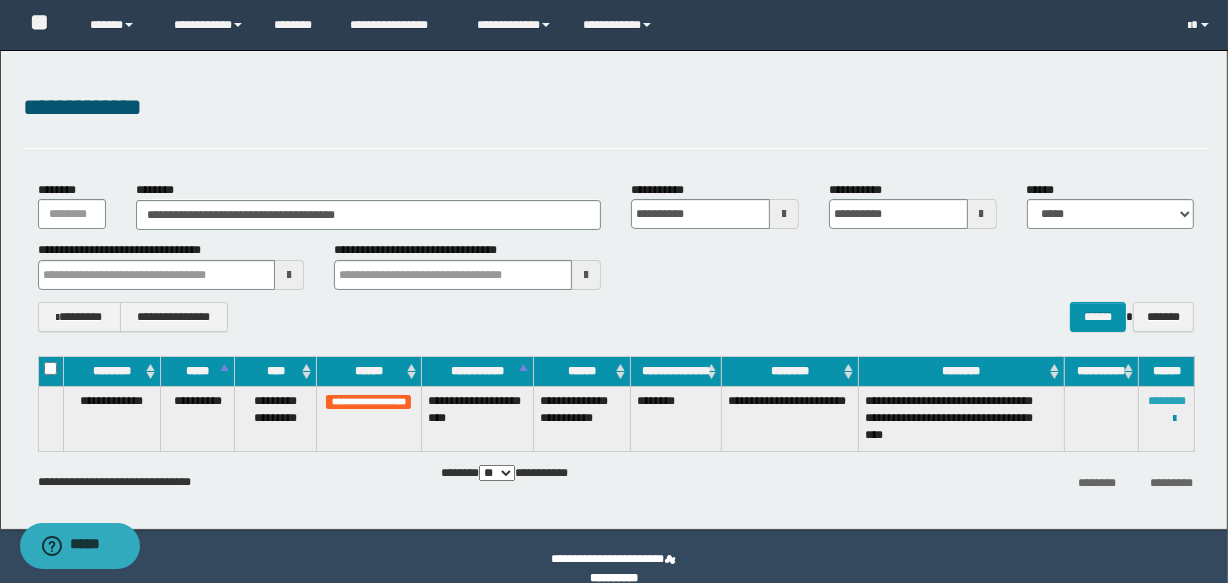 click on "********" at bounding box center (1167, 401) 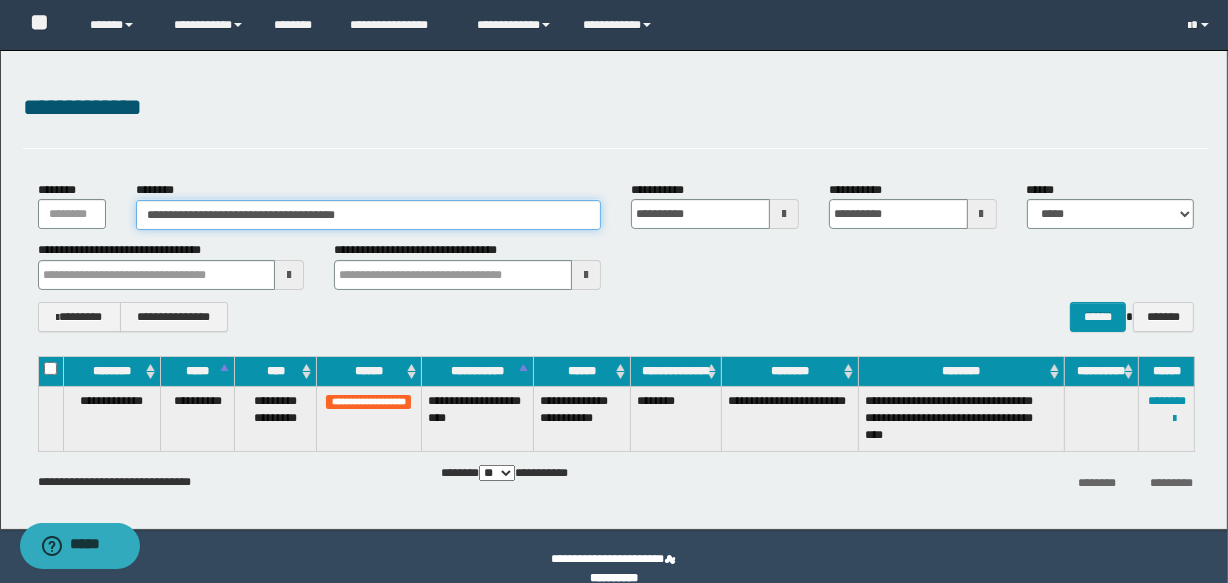 drag, startPoint x: 428, startPoint y: 216, endPoint x: 0, endPoint y: 233, distance: 428.3375 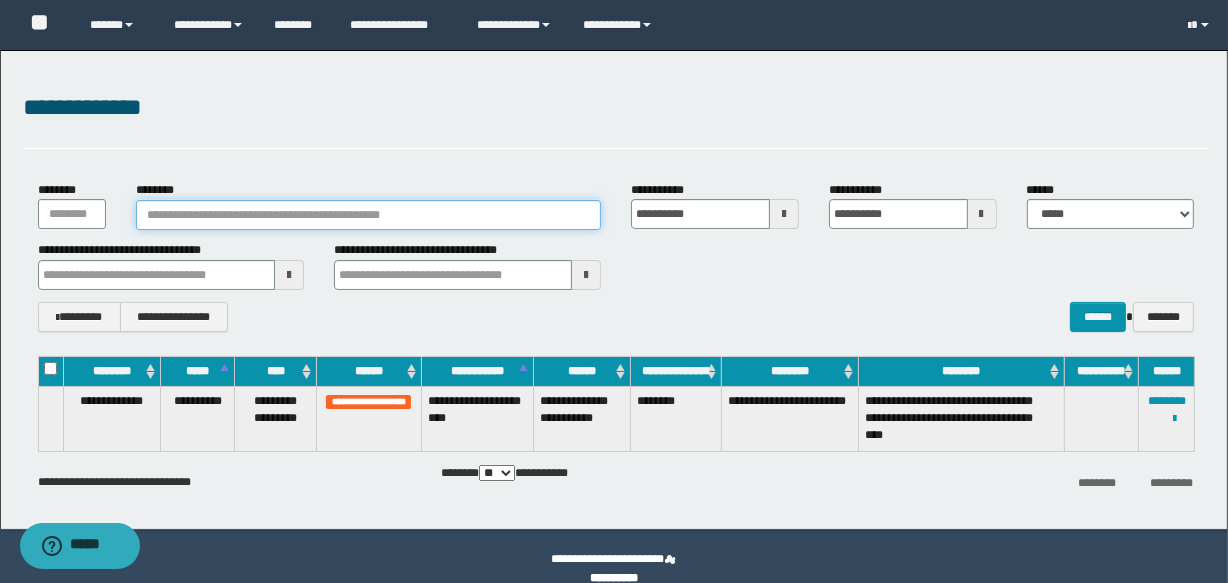 type 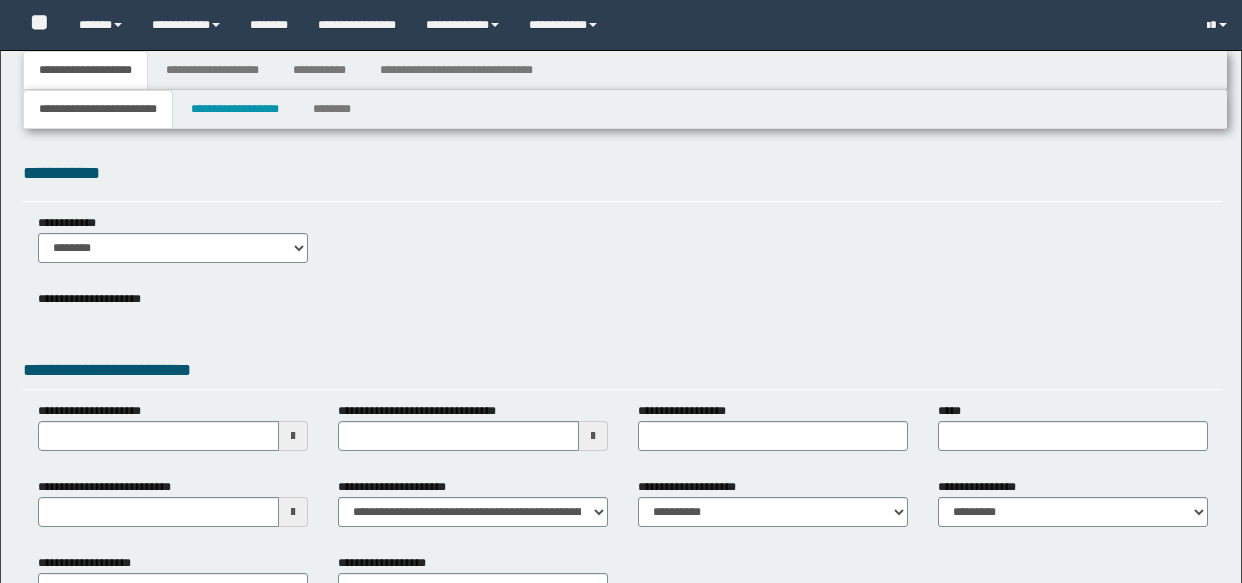 type 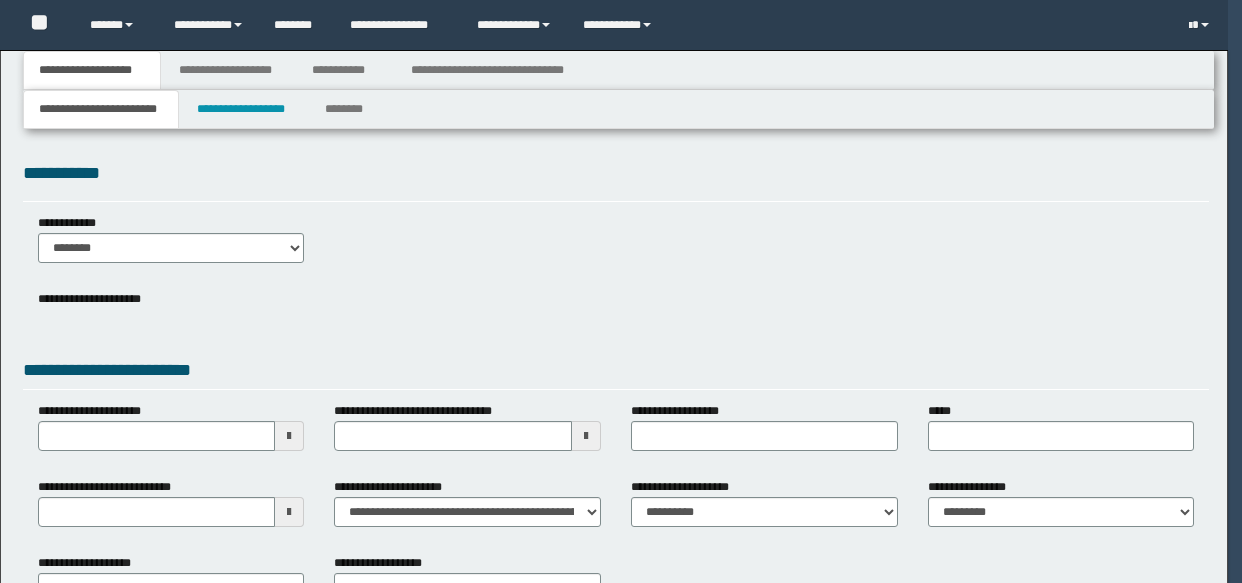 scroll, scrollTop: 0, scrollLeft: 0, axis: both 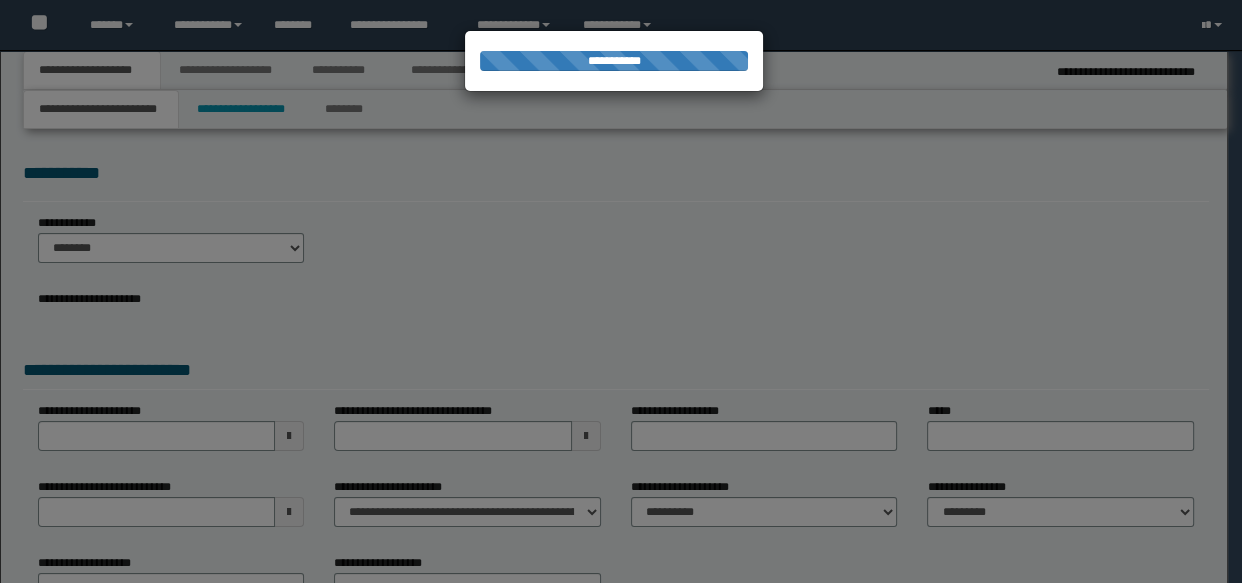 select on "*" 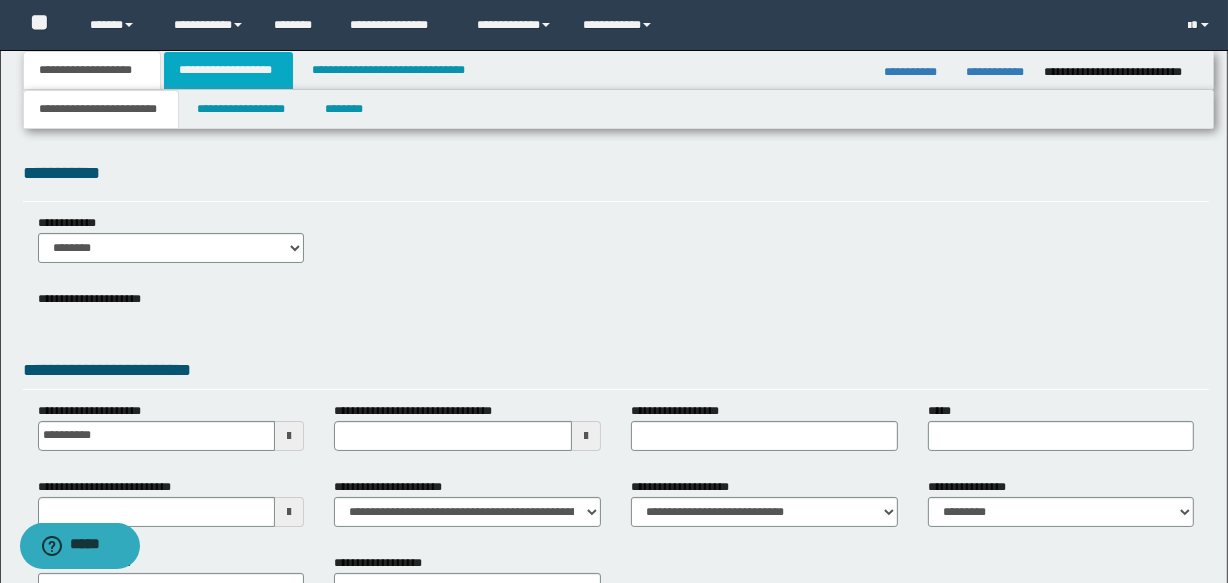 click on "**********" at bounding box center (228, 70) 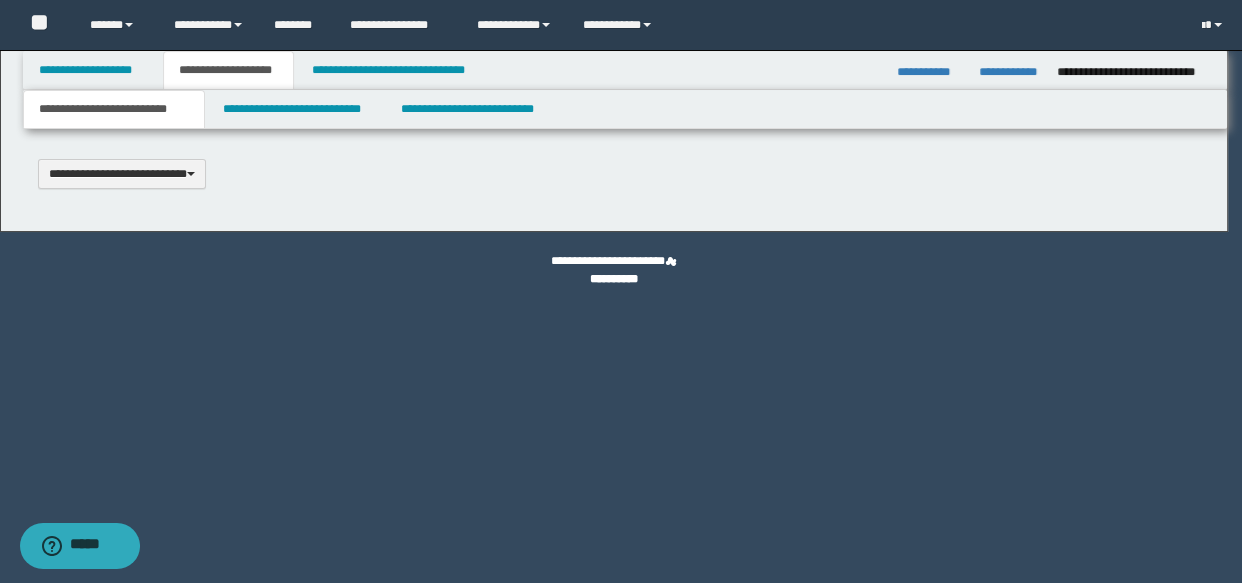 scroll, scrollTop: 0, scrollLeft: 0, axis: both 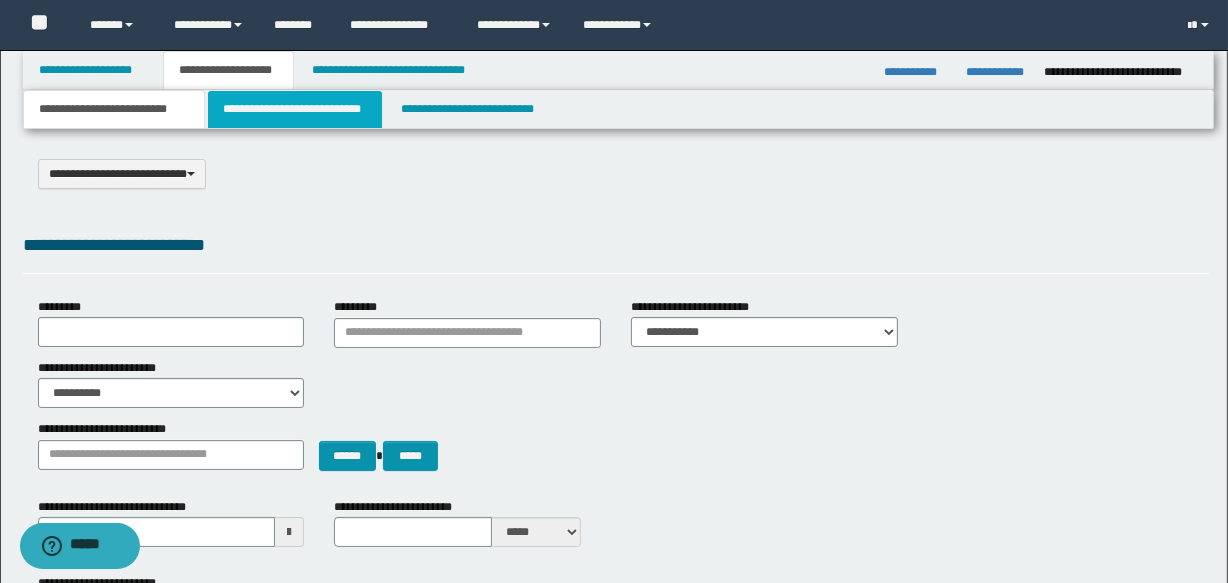 click on "**********" at bounding box center (294, 109) 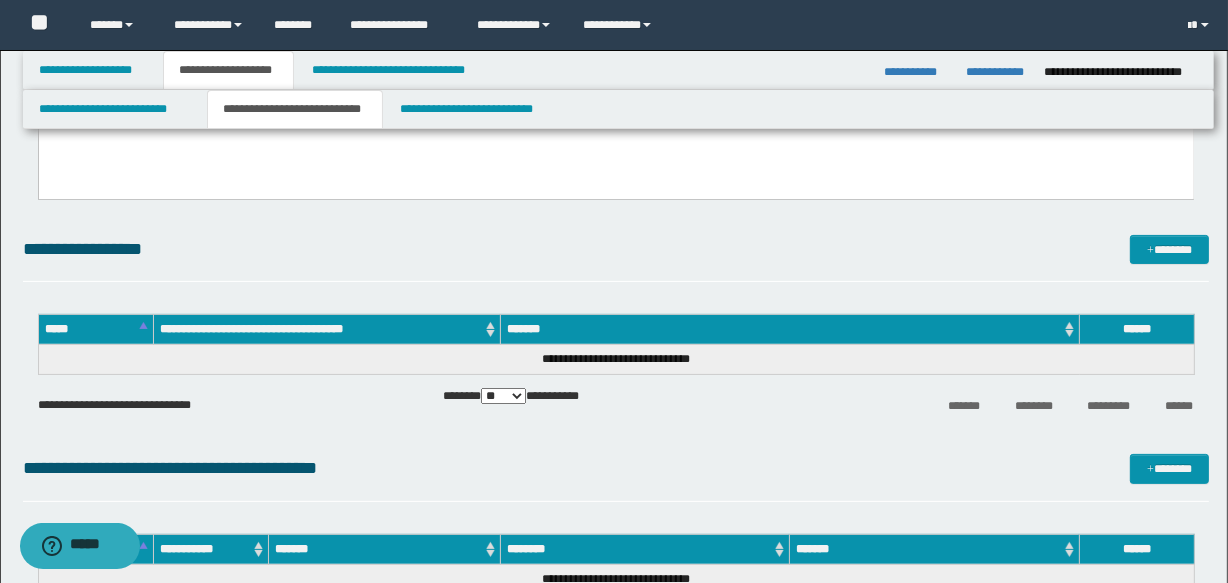 scroll, scrollTop: 90, scrollLeft: 0, axis: vertical 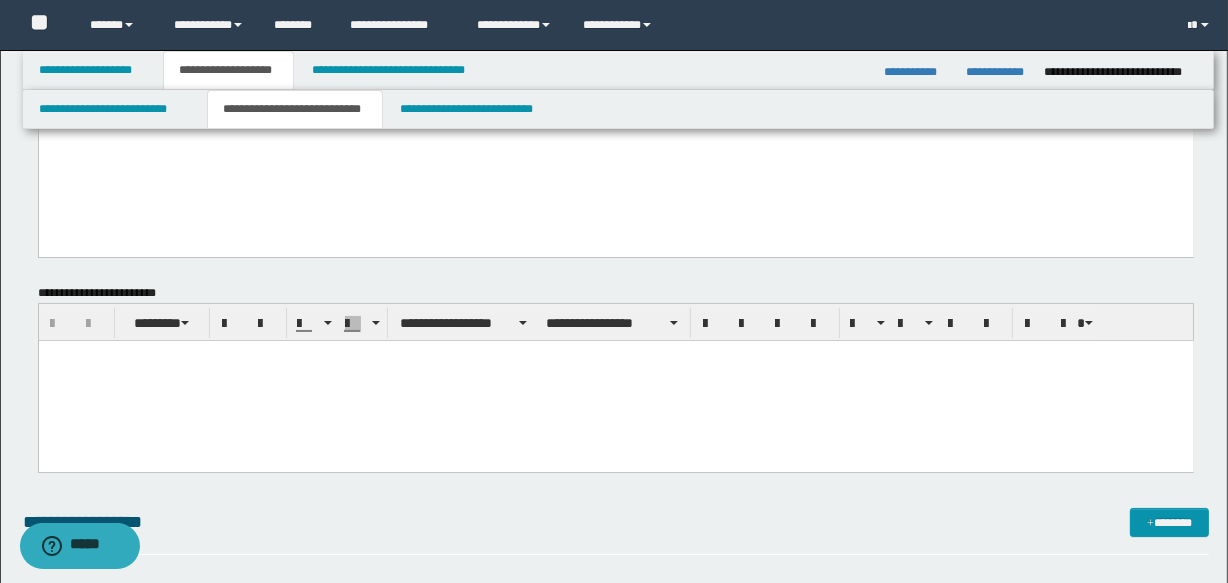 click at bounding box center (615, 381) 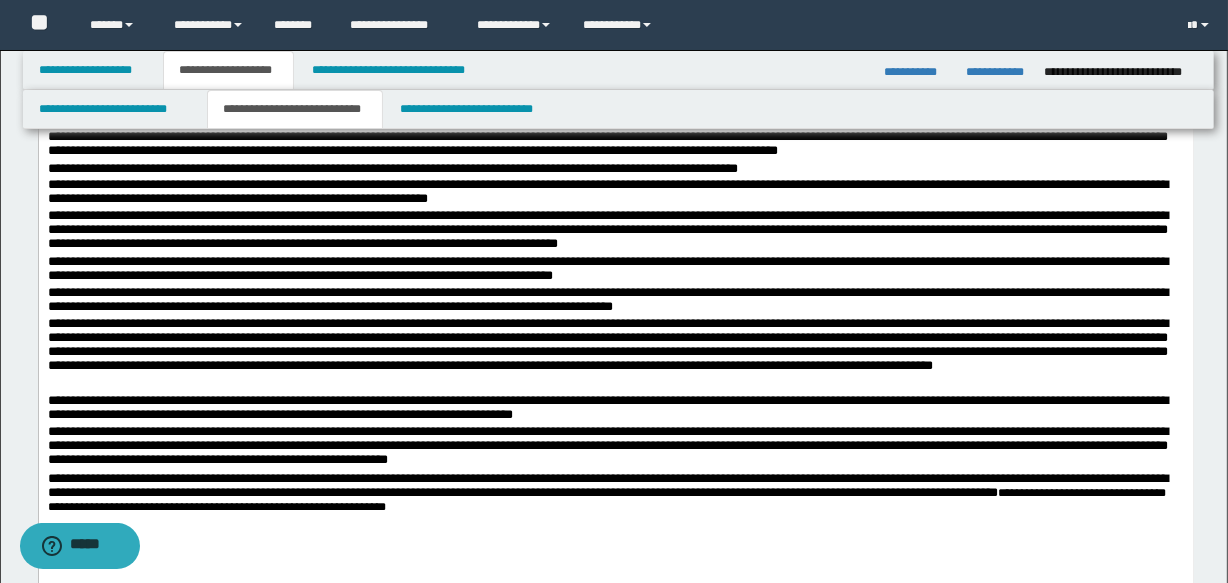 scroll, scrollTop: 454, scrollLeft: 0, axis: vertical 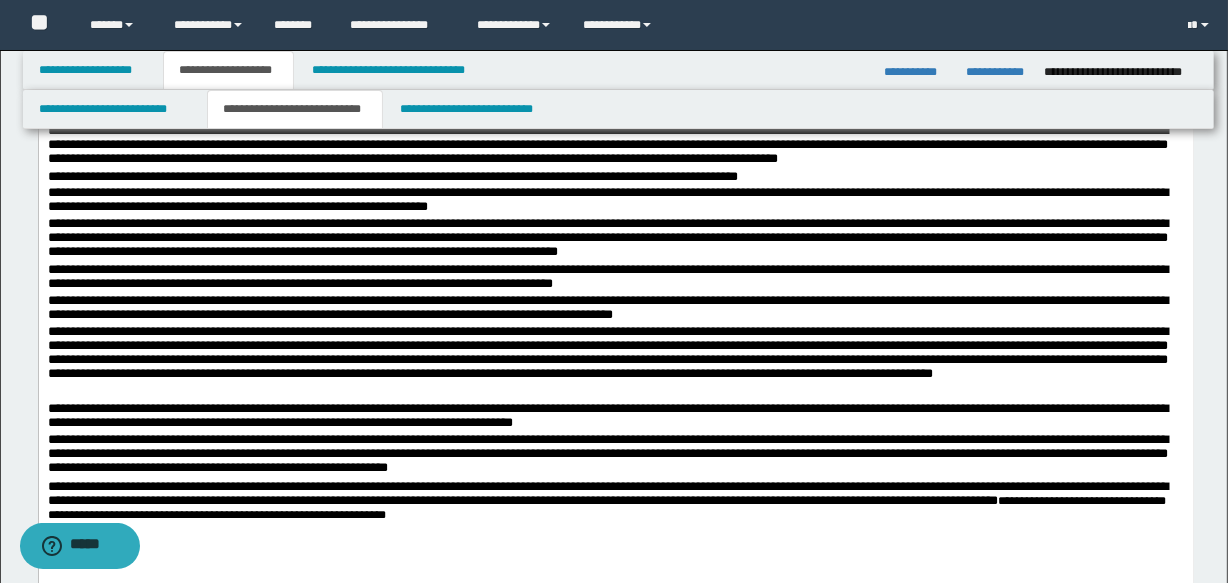 drag, startPoint x: 594, startPoint y: 364, endPoint x: 568, endPoint y: 366, distance: 26.076809 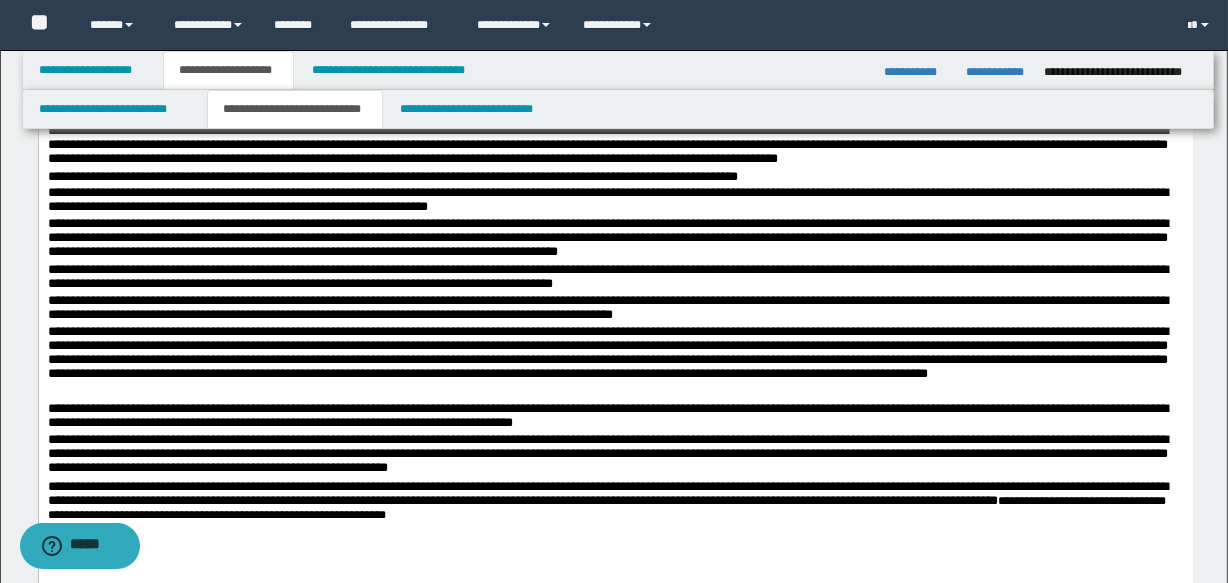 drag, startPoint x: 534, startPoint y: 346, endPoint x: 418, endPoint y: 392, distance: 124.78782 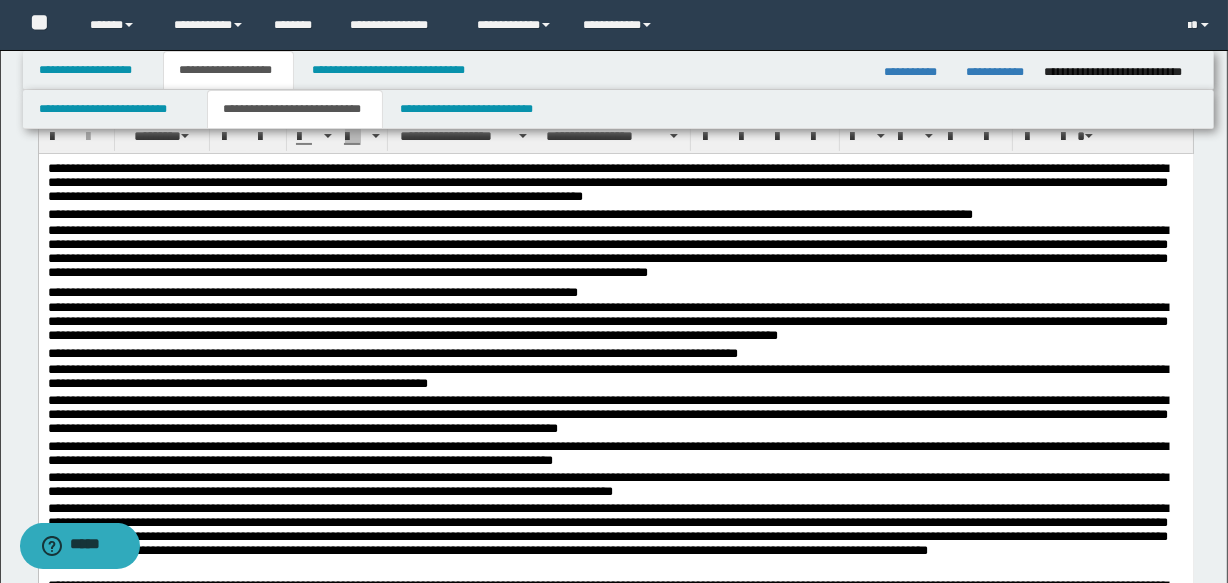scroll, scrollTop: 272, scrollLeft: 0, axis: vertical 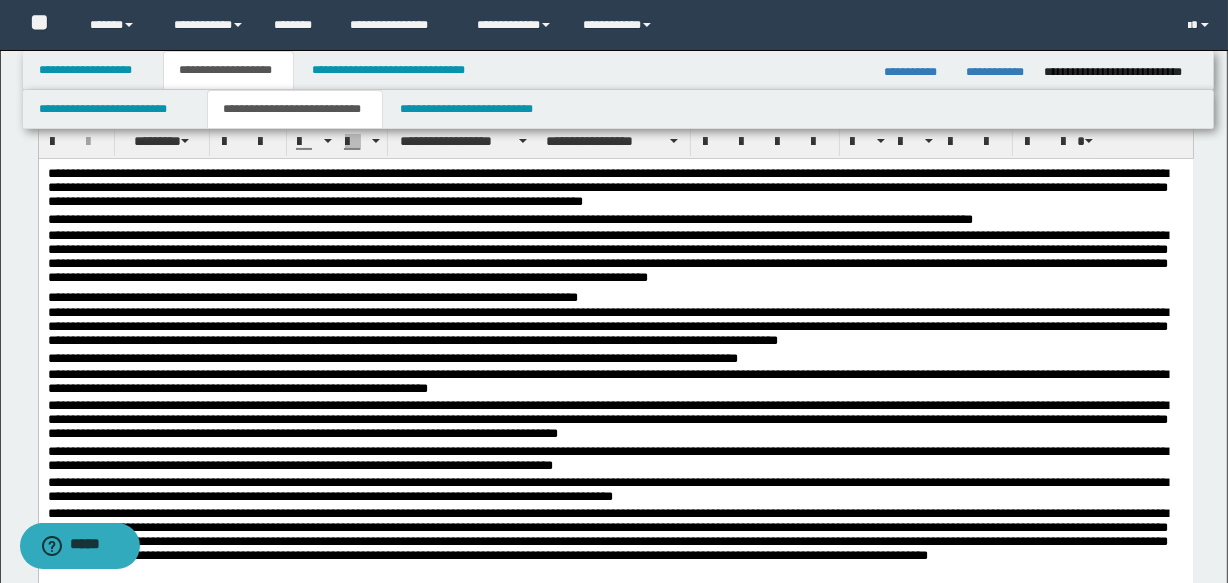 drag, startPoint x: 637, startPoint y: 222, endPoint x: 582, endPoint y: 253, distance: 63.134777 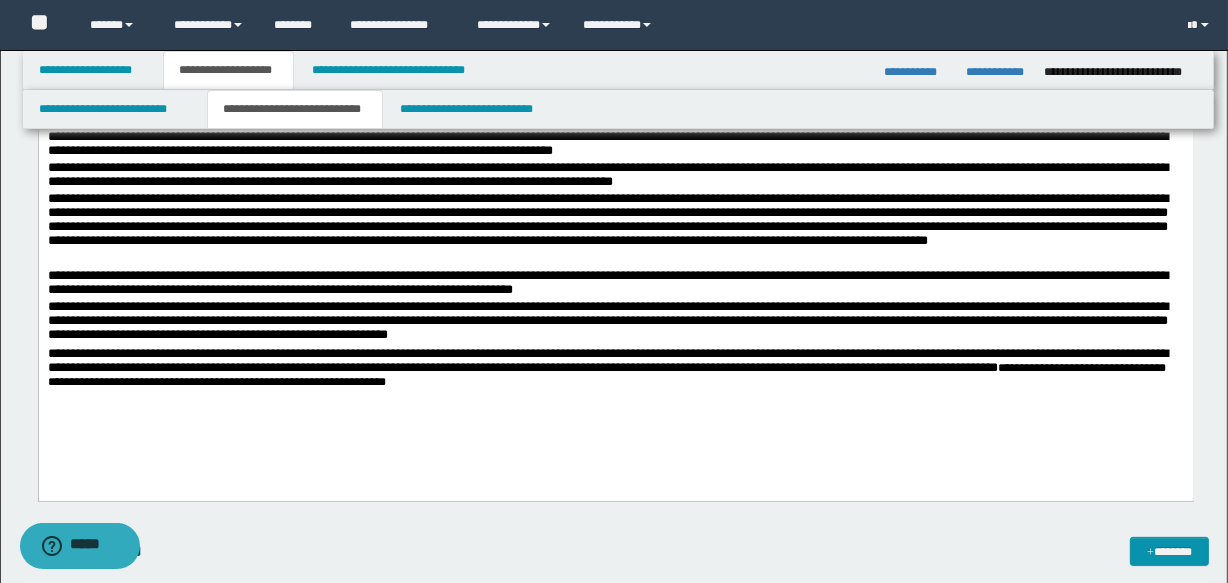 scroll, scrollTop: 545, scrollLeft: 0, axis: vertical 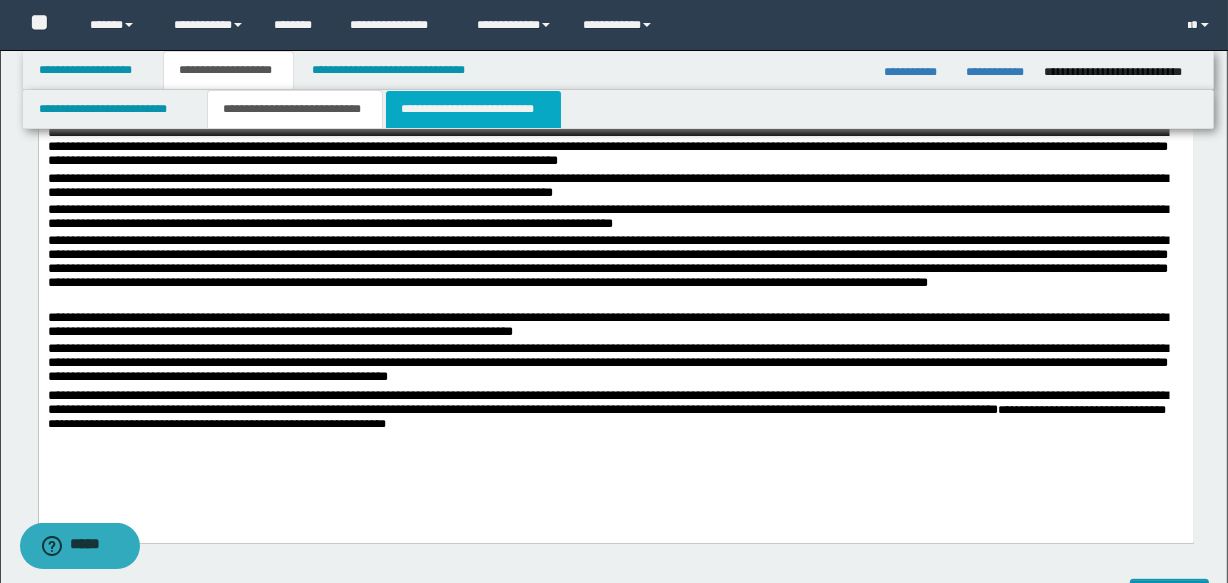 click on "**********" at bounding box center (473, 109) 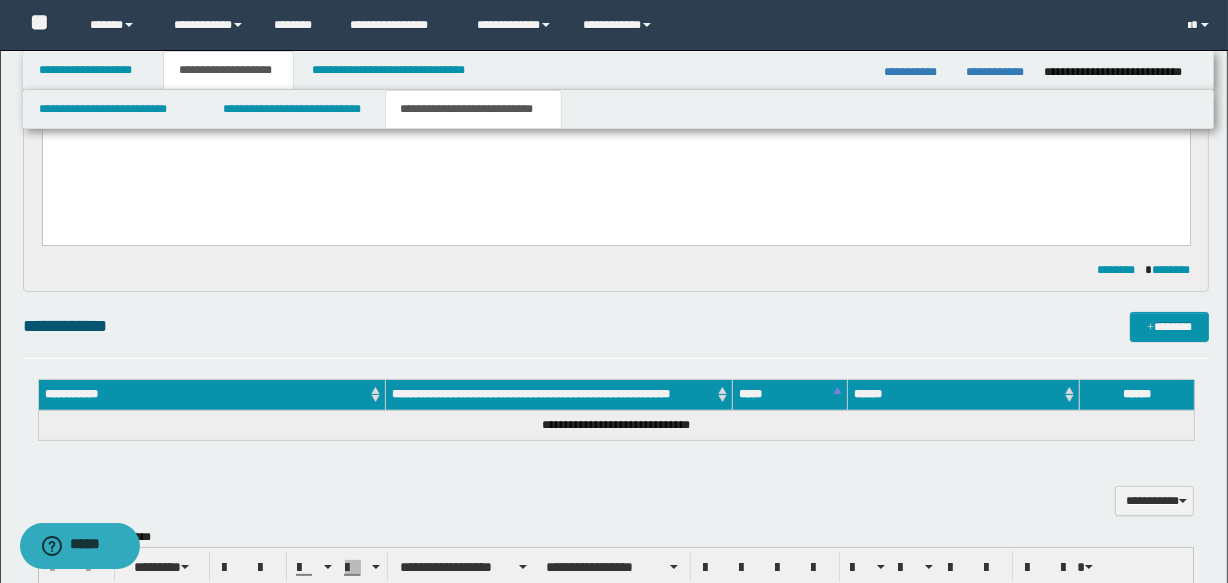 scroll, scrollTop: 90, scrollLeft: 0, axis: vertical 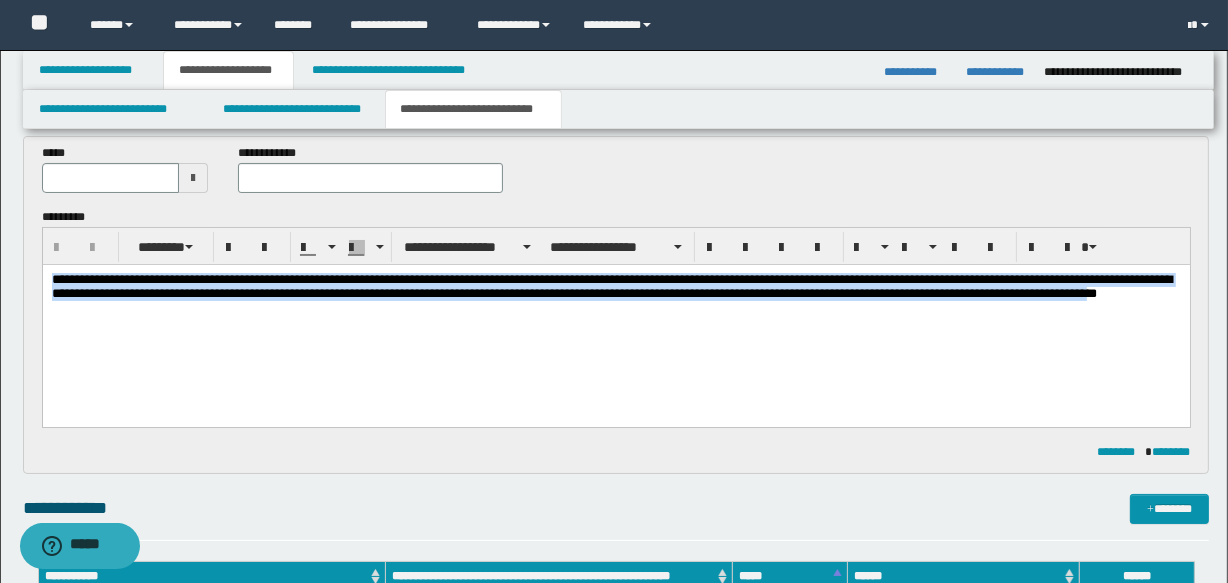 drag, startPoint x: 53, startPoint y: 282, endPoint x: 135, endPoint y: 326, distance: 93.05912 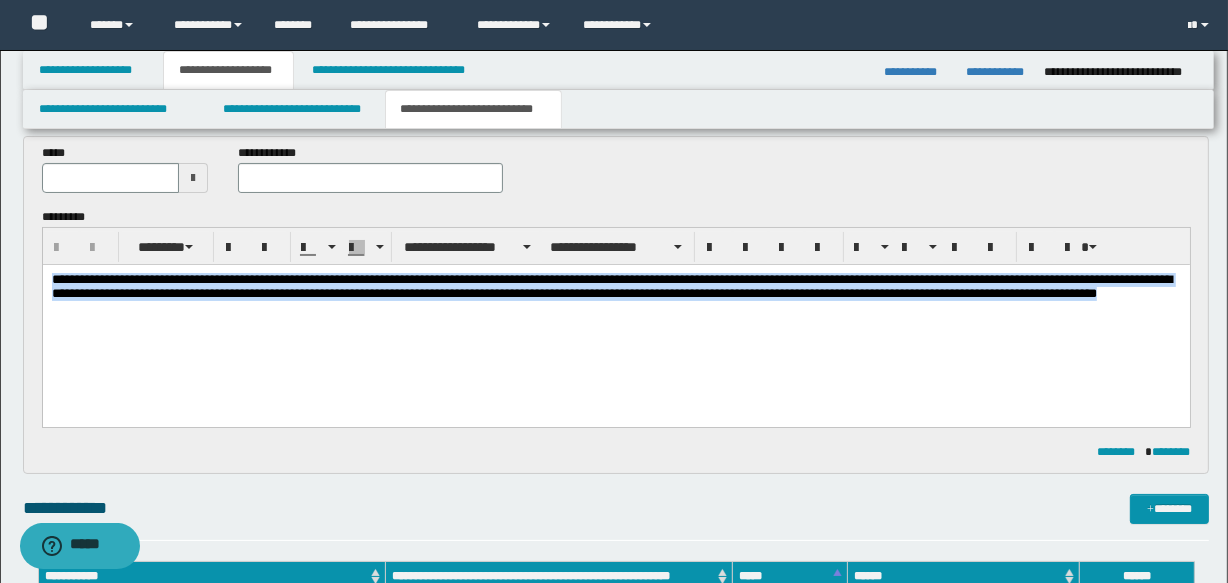 drag, startPoint x: 51, startPoint y: 278, endPoint x: 151, endPoint y: 331, distance: 113.17685 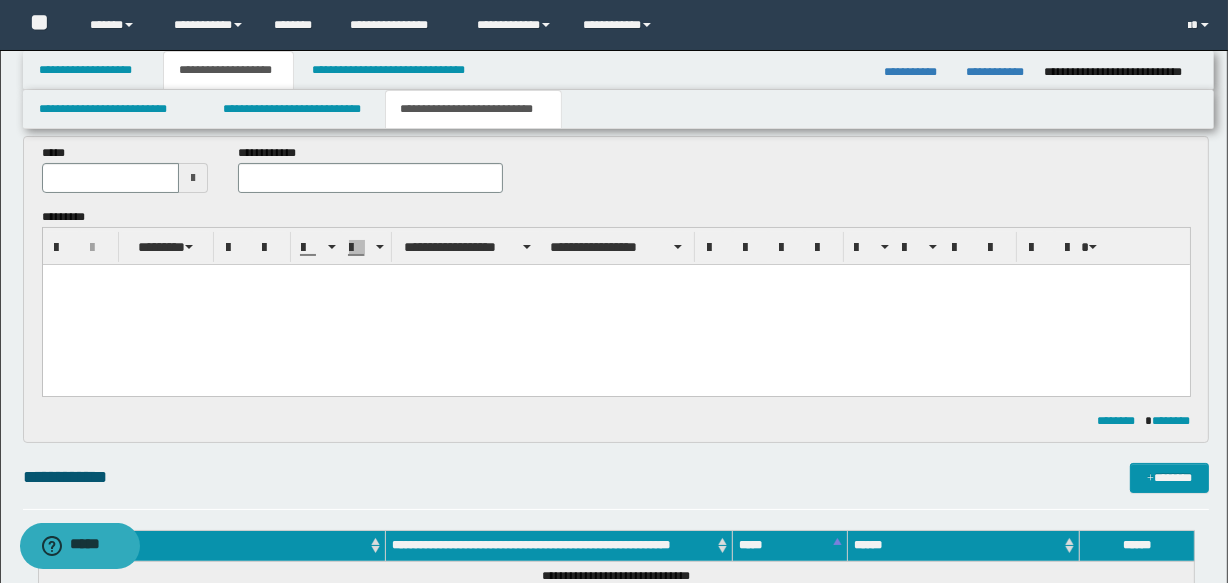 drag, startPoint x: 86, startPoint y: 271, endPoint x: 58, endPoint y: 276, distance: 28.442924 